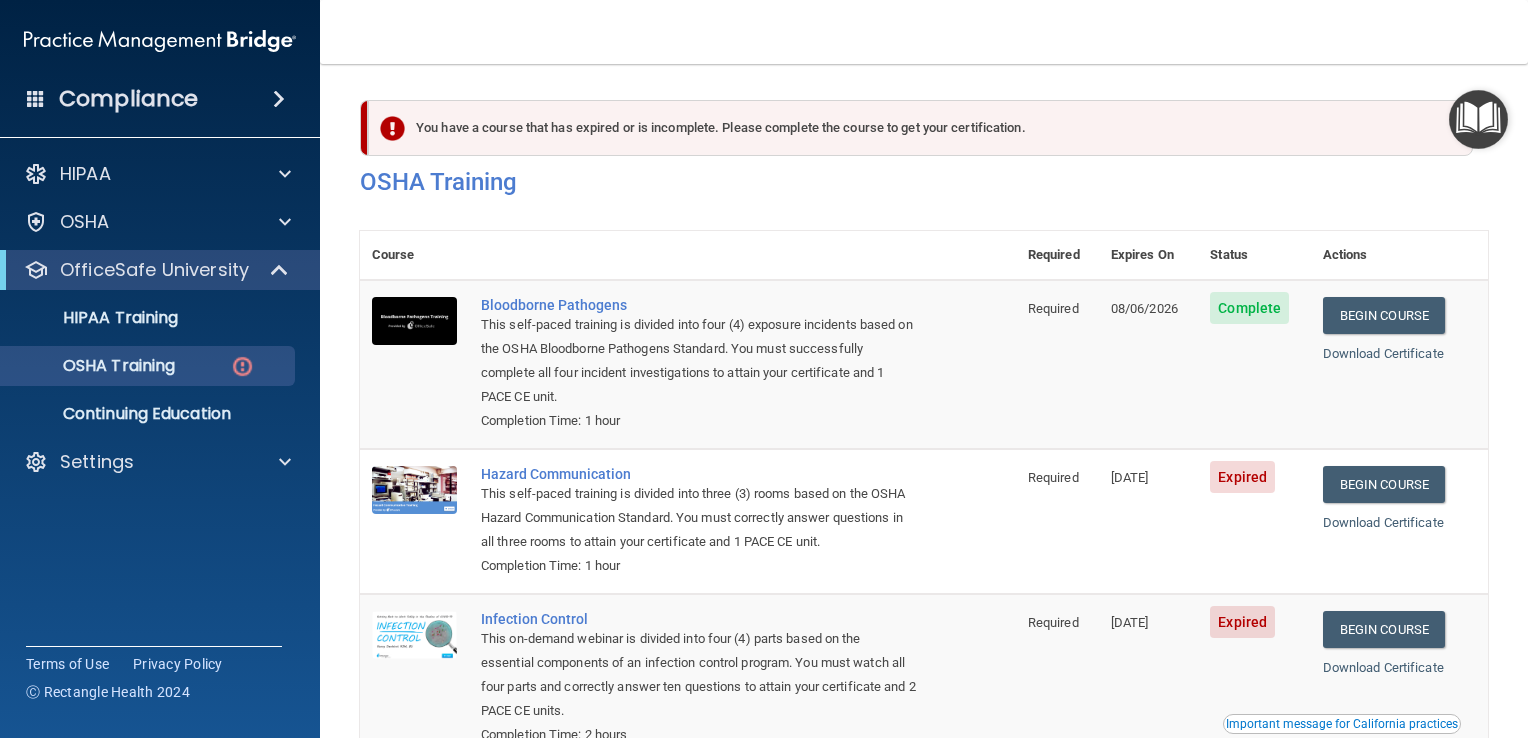 scroll, scrollTop: 0, scrollLeft: 0, axis: both 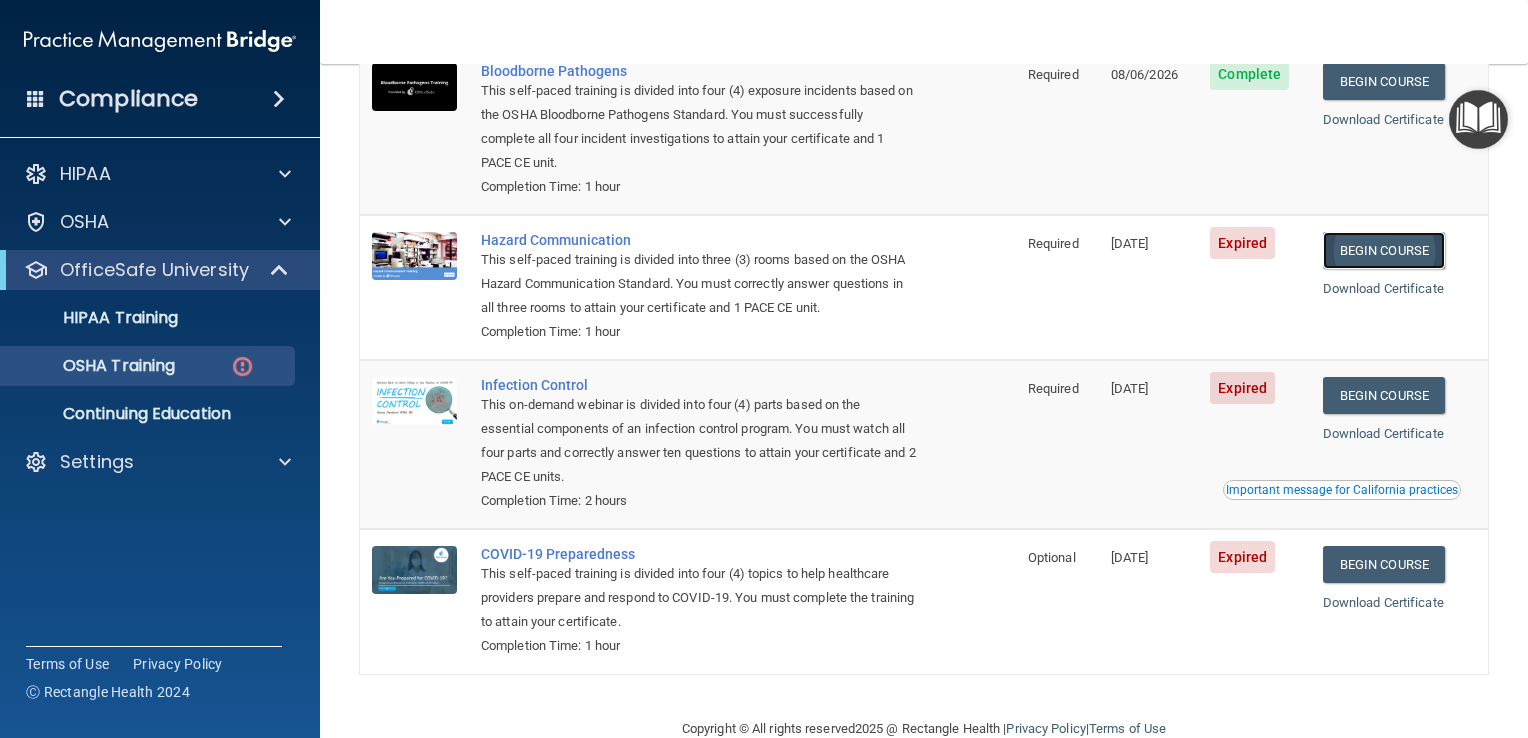 click on "Begin Course" at bounding box center [1384, 250] 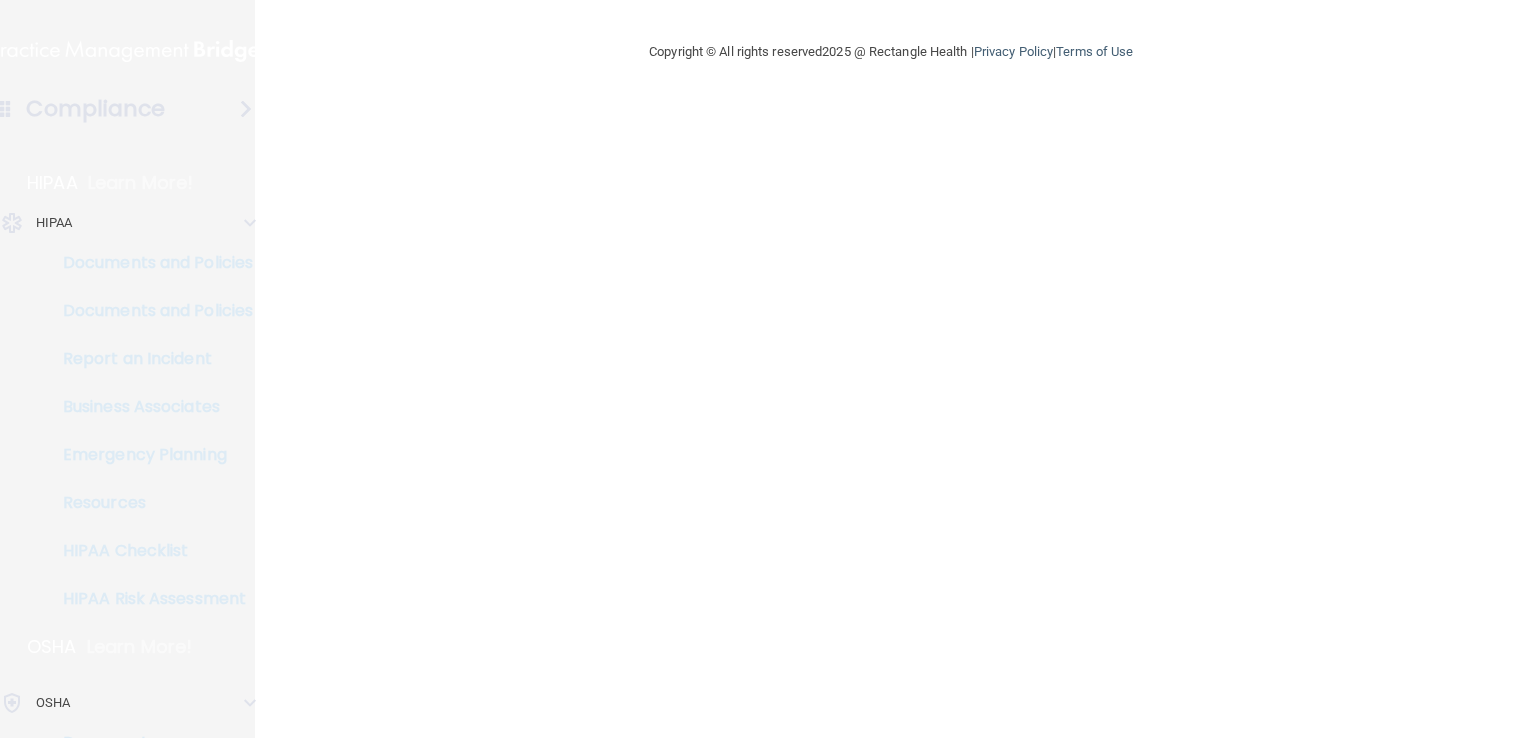 scroll, scrollTop: 0, scrollLeft: 0, axis: both 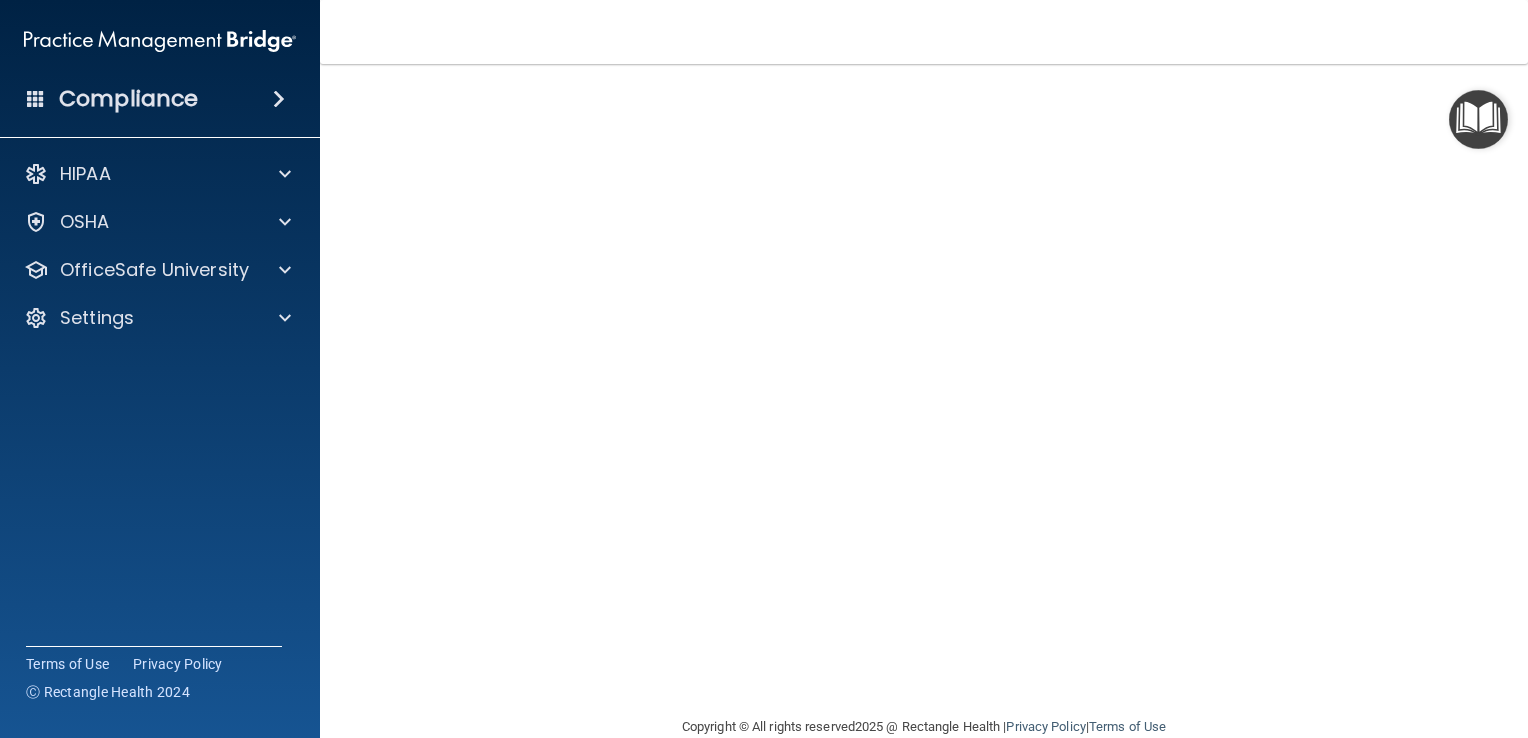 click on "[DATE]   [BRAND] This course doesn’t expire until [DATE]. Are you sure you want to take this course now?   Take the course anyway!" at bounding box center (924, 346) 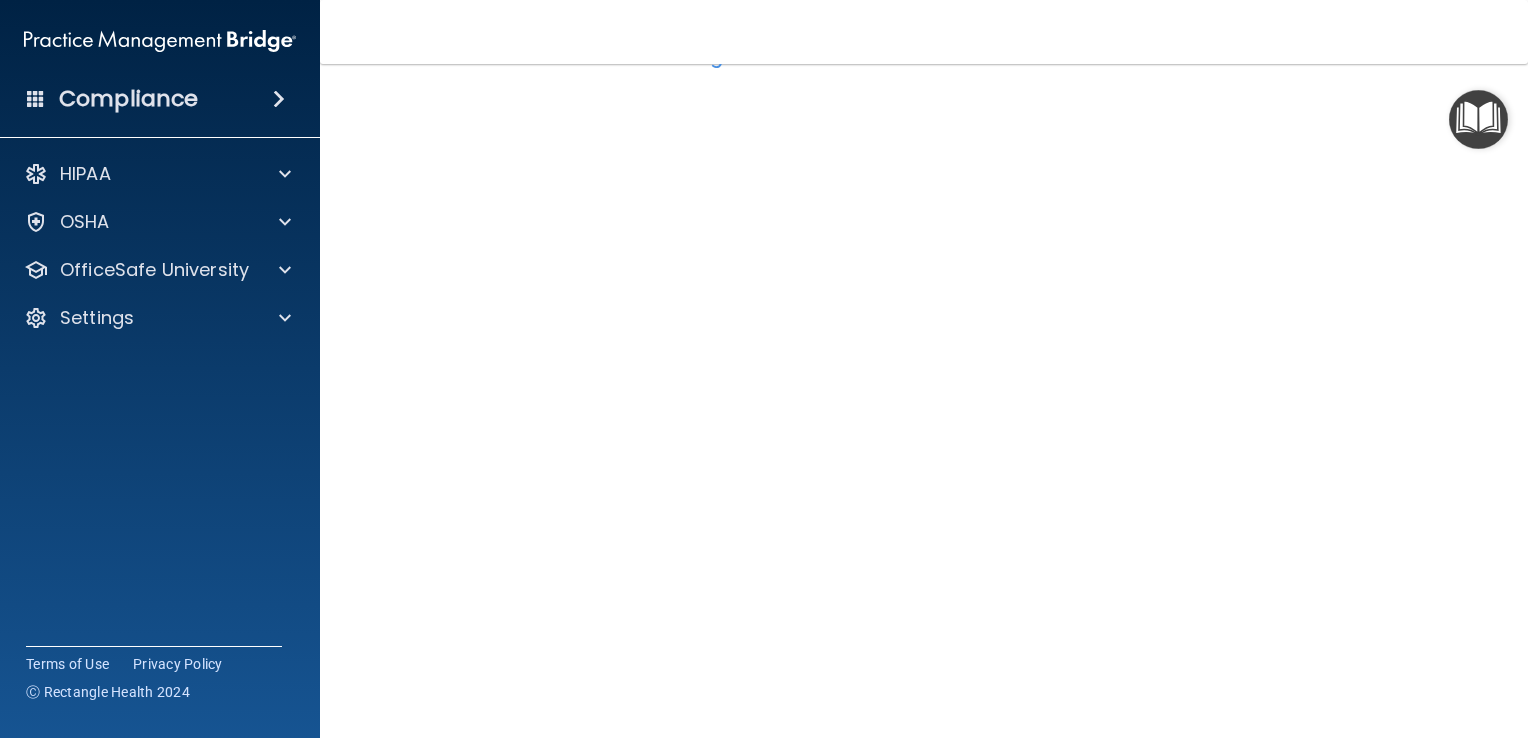 scroll, scrollTop: 75, scrollLeft: 0, axis: vertical 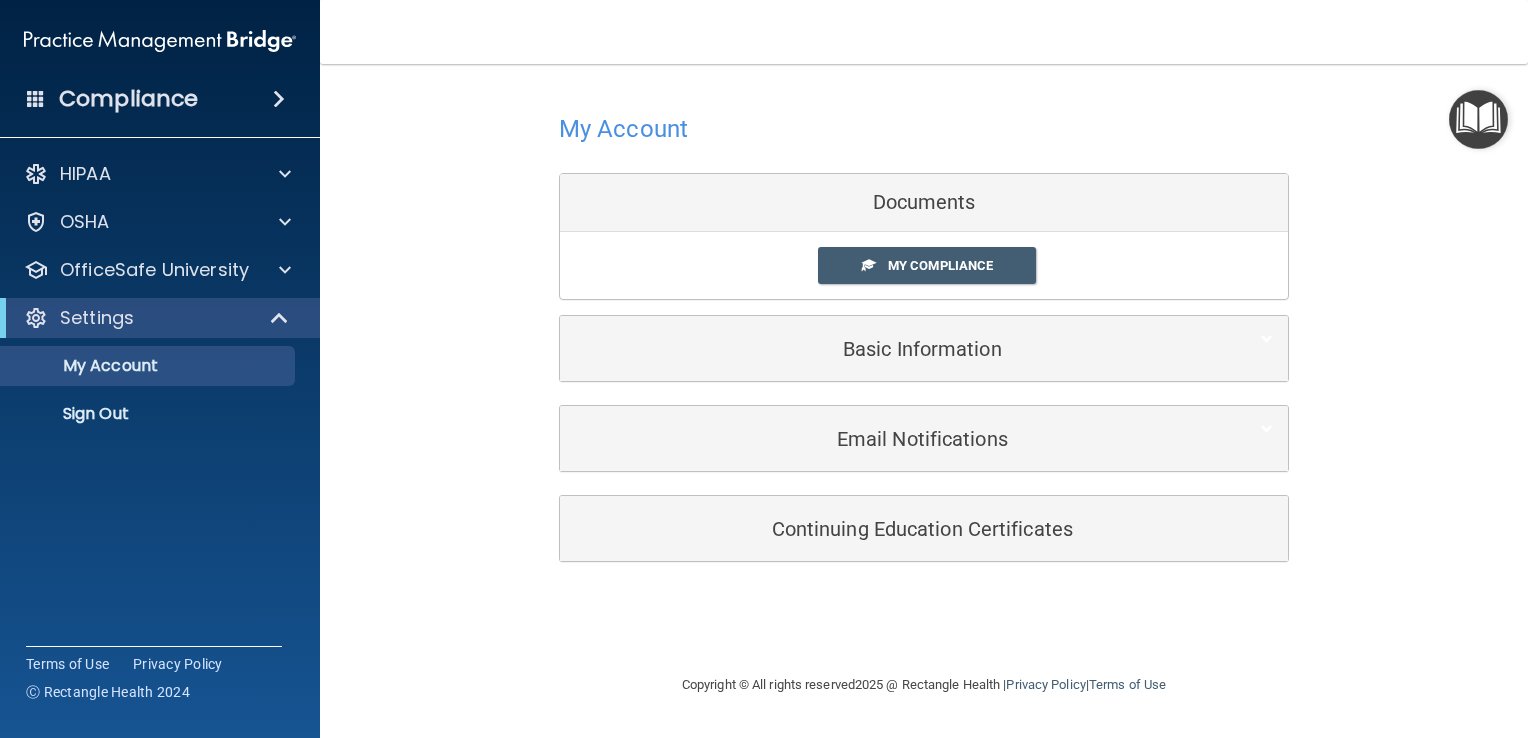 click on "HIPAA
Documents and Policies                 Report an Incident               Business Associates               Emergency Planning               Resources                 HIPAA Risk Assessment
OSHA
Documents               Safety Data Sheets               Self-Assessment                Injury and Illness Report                Resources
PCI
PCI Compliance                Merchant Savings Calculator
OfficeSafe University
HIPAA Training                   OSHA Training                   Continuing Education
Settings
My Account               My Users               Services                 Sign Out" at bounding box center (160, 298) 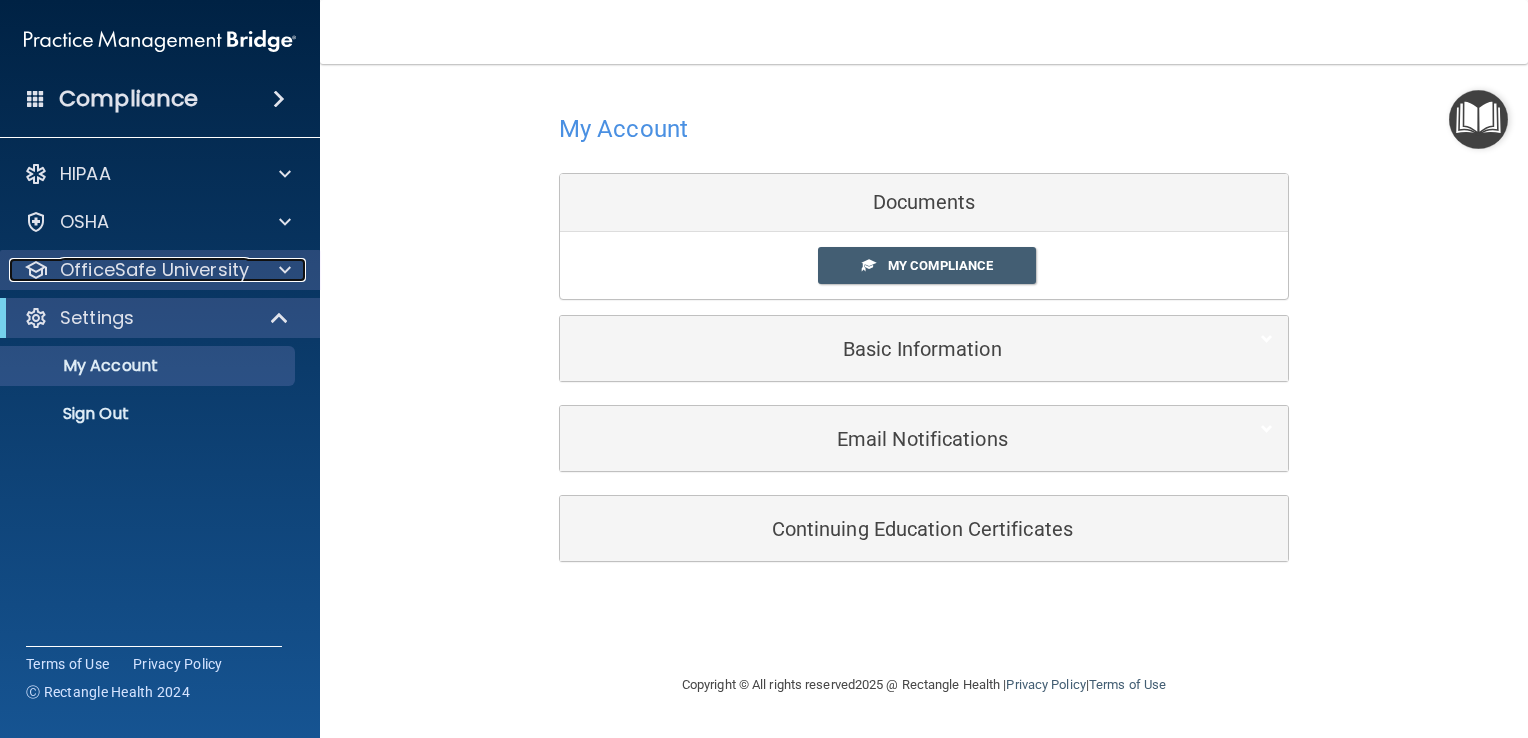 click at bounding box center (285, 270) 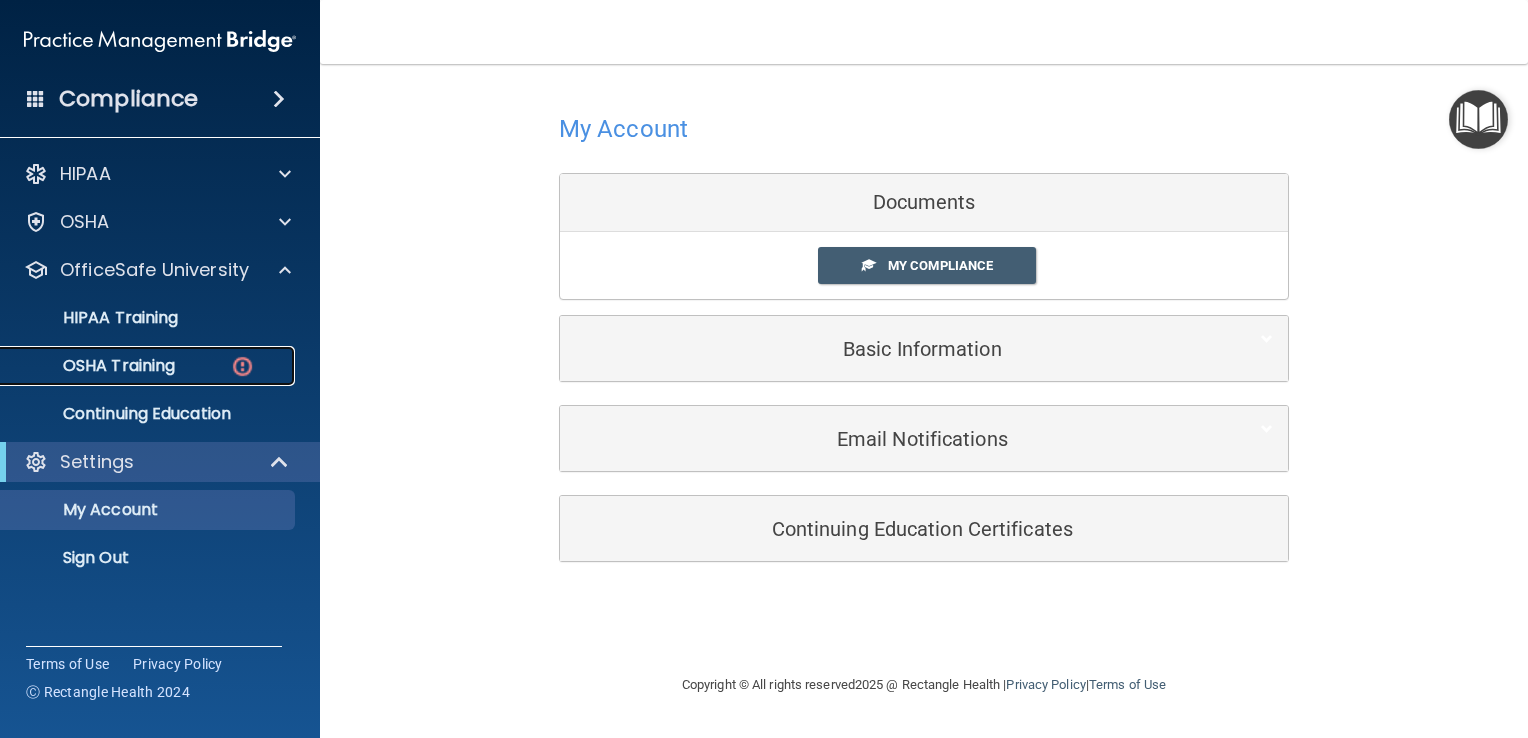 click on "OSHA Training" at bounding box center (137, 366) 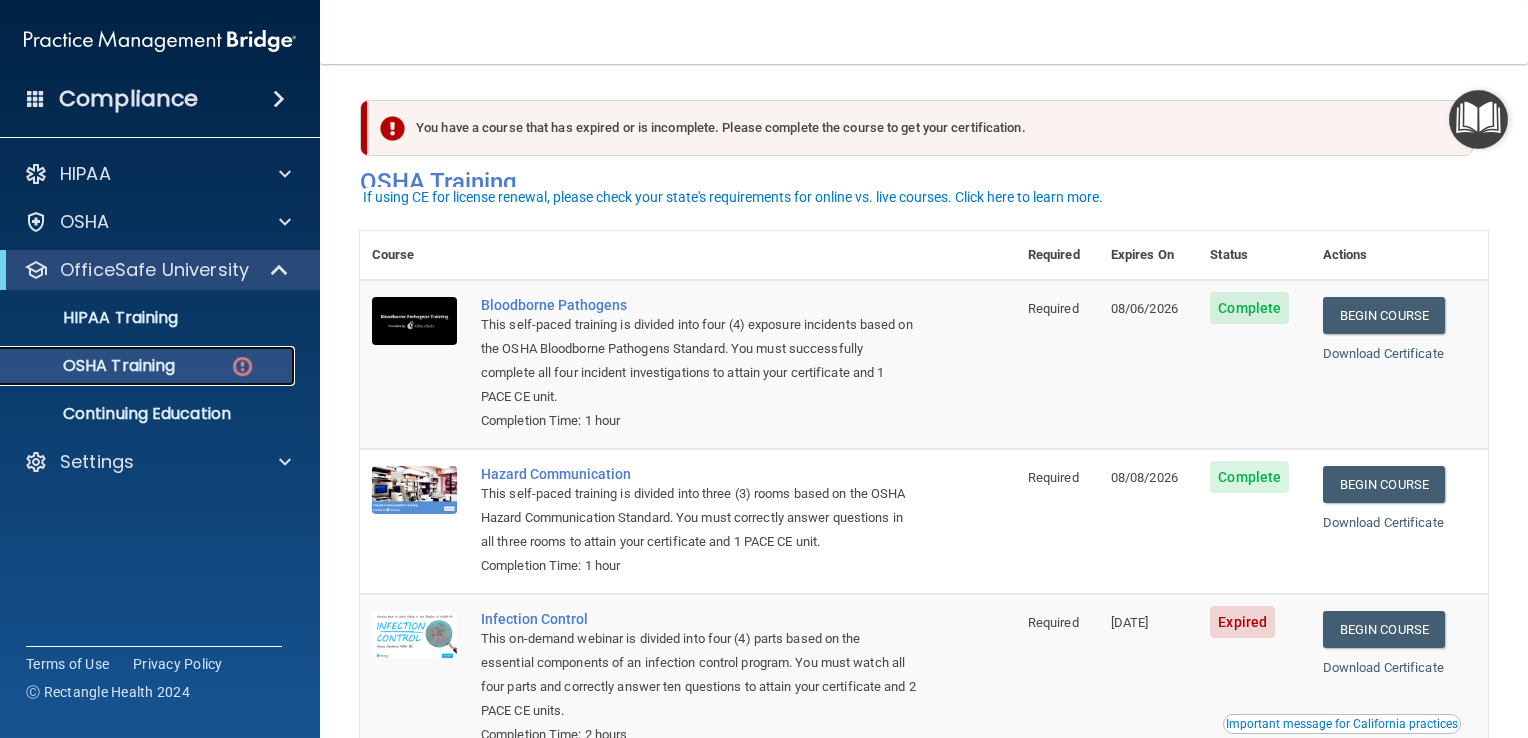scroll, scrollTop: 152, scrollLeft: 0, axis: vertical 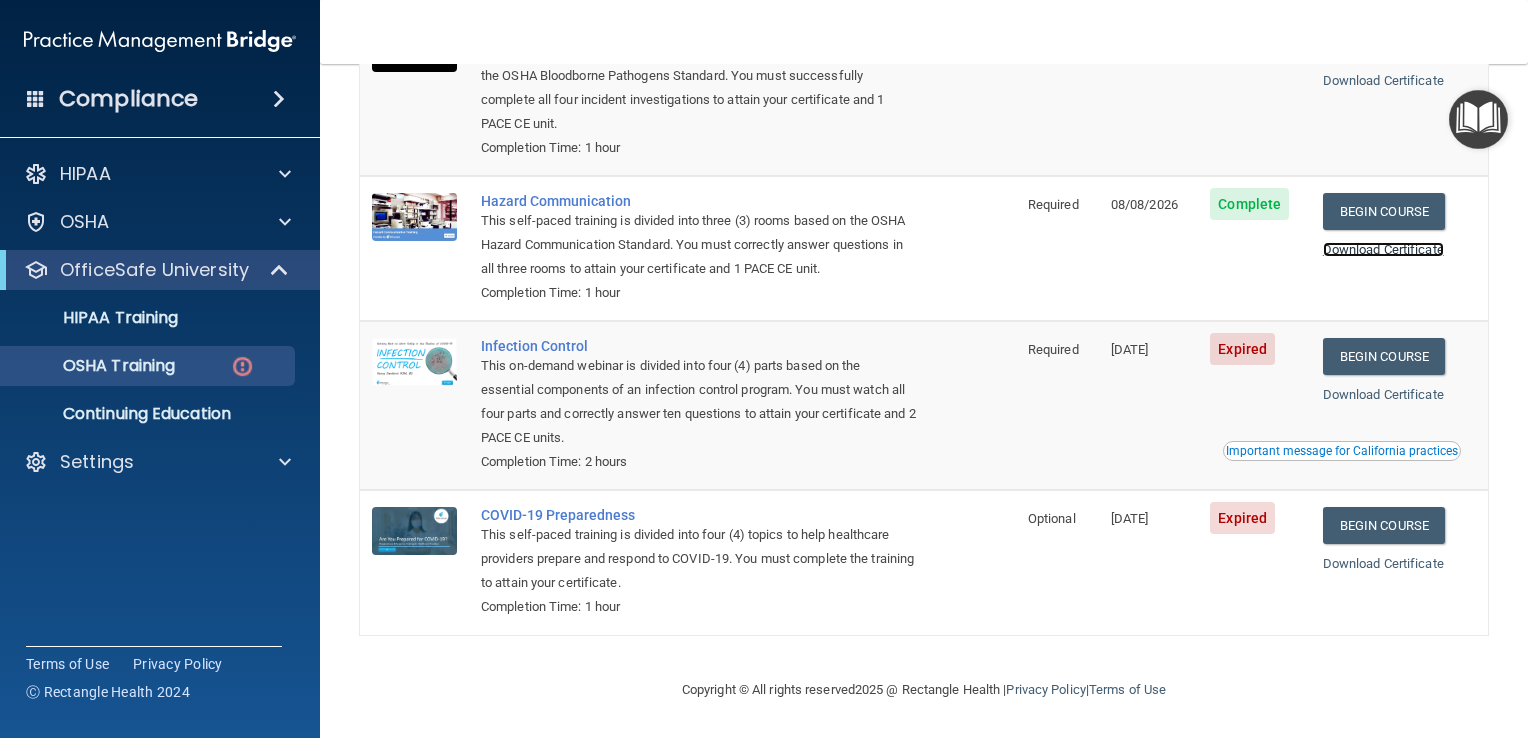 click on "Download Certificate" at bounding box center (1383, 249) 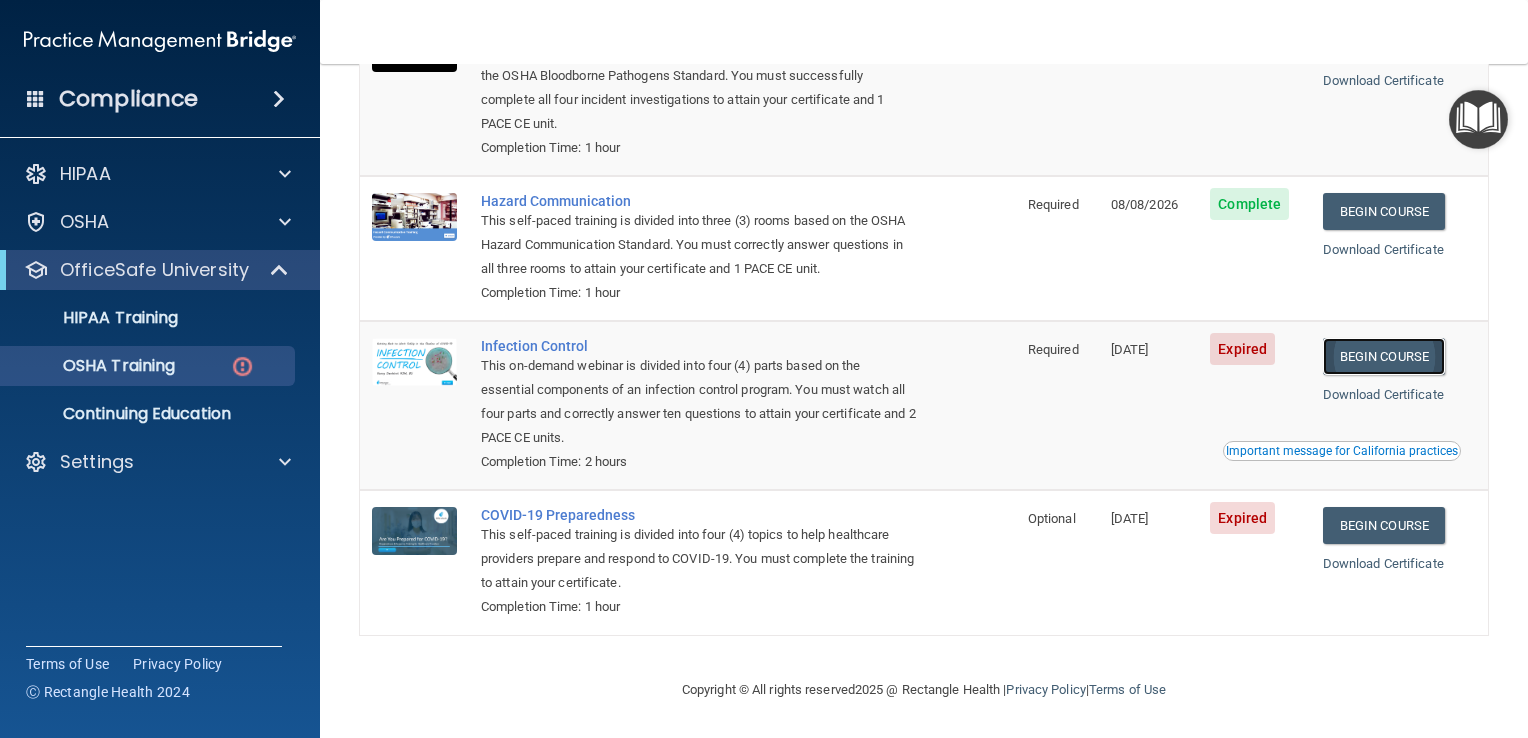 click on "Begin Course" at bounding box center (1384, 356) 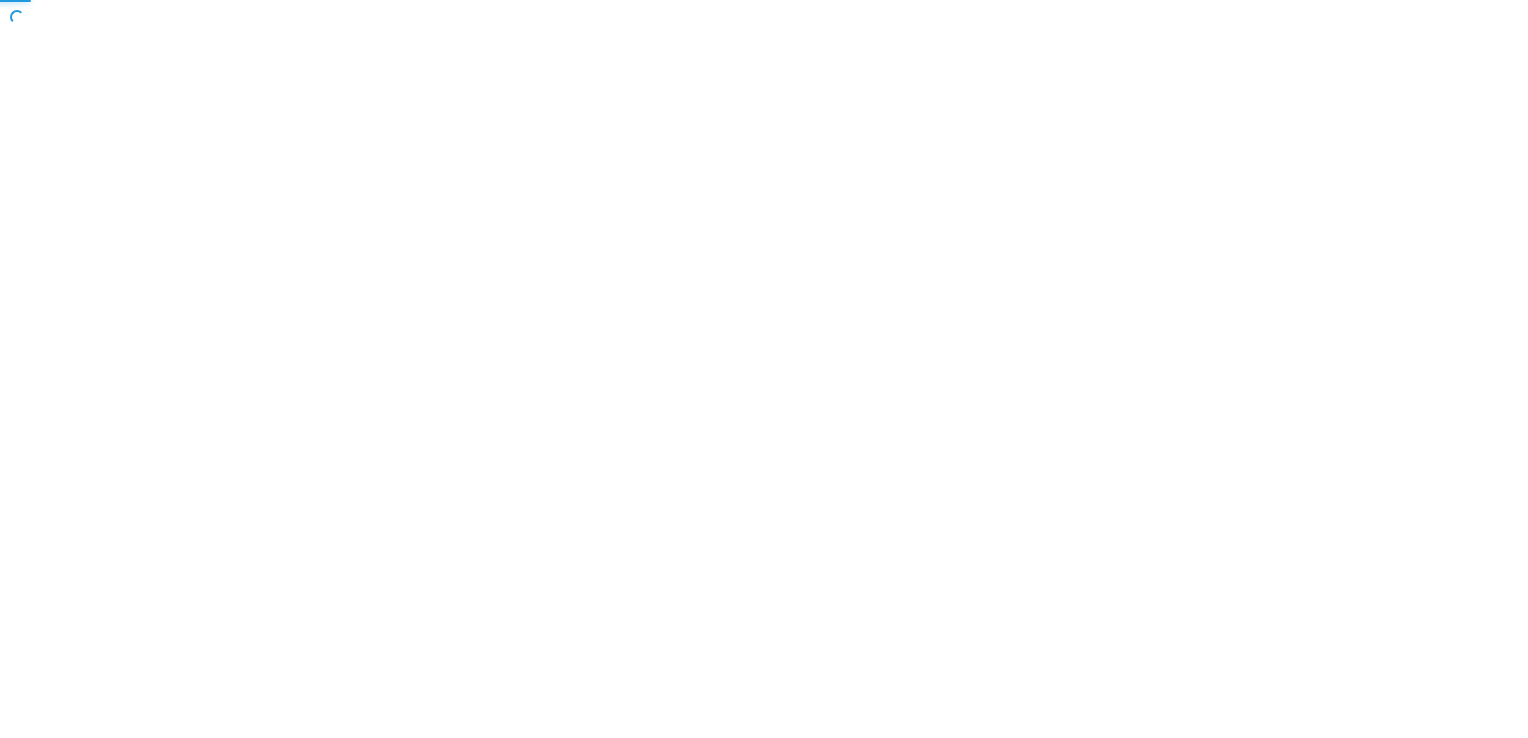 scroll, scrollTop: 0, scrollLeft: 0, axis: both 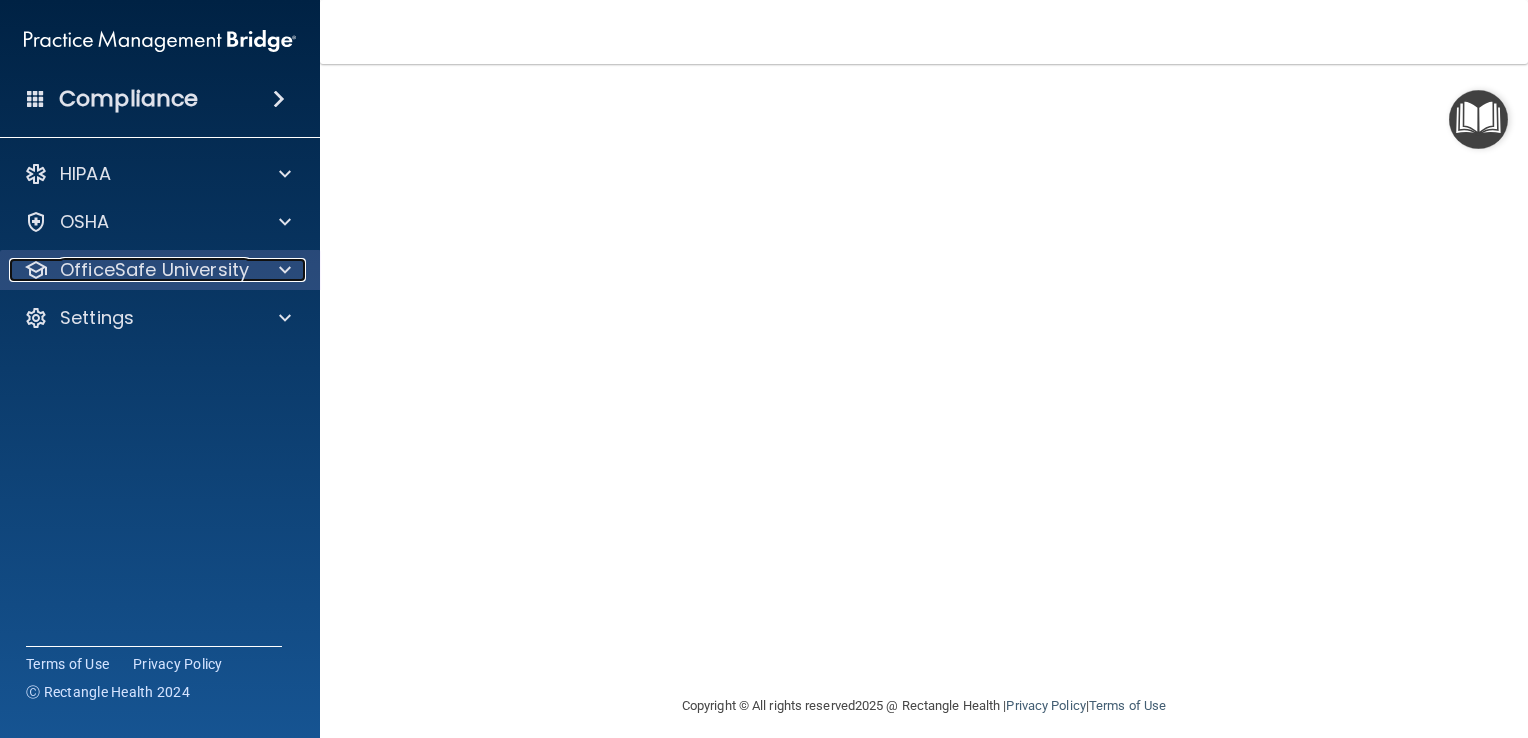 click at bounding box center [282, 270] 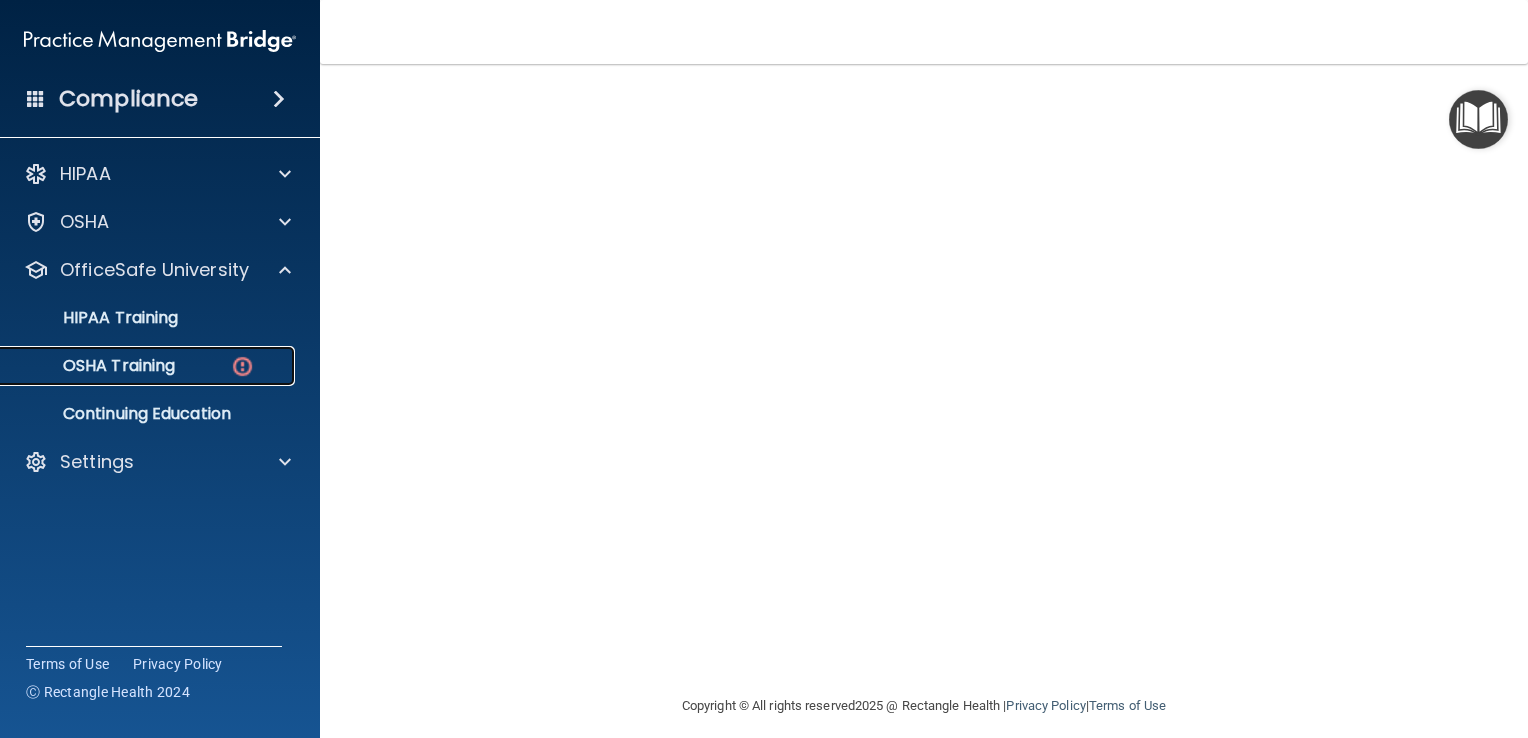 click on "OSHA Training" at bounding box center (149, 366) 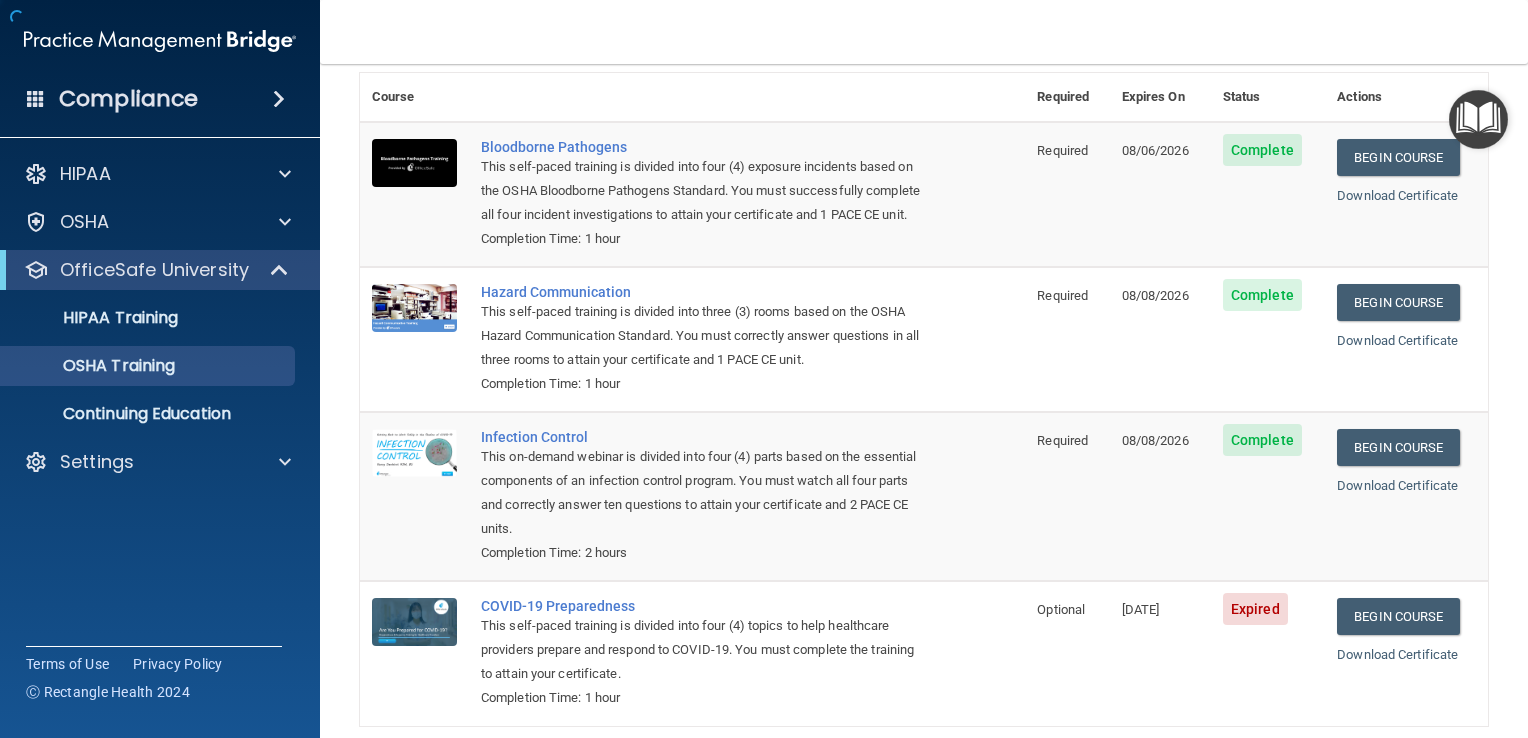 scroll, scrollTop: 204, scrollLeft: 0, axis: vertical 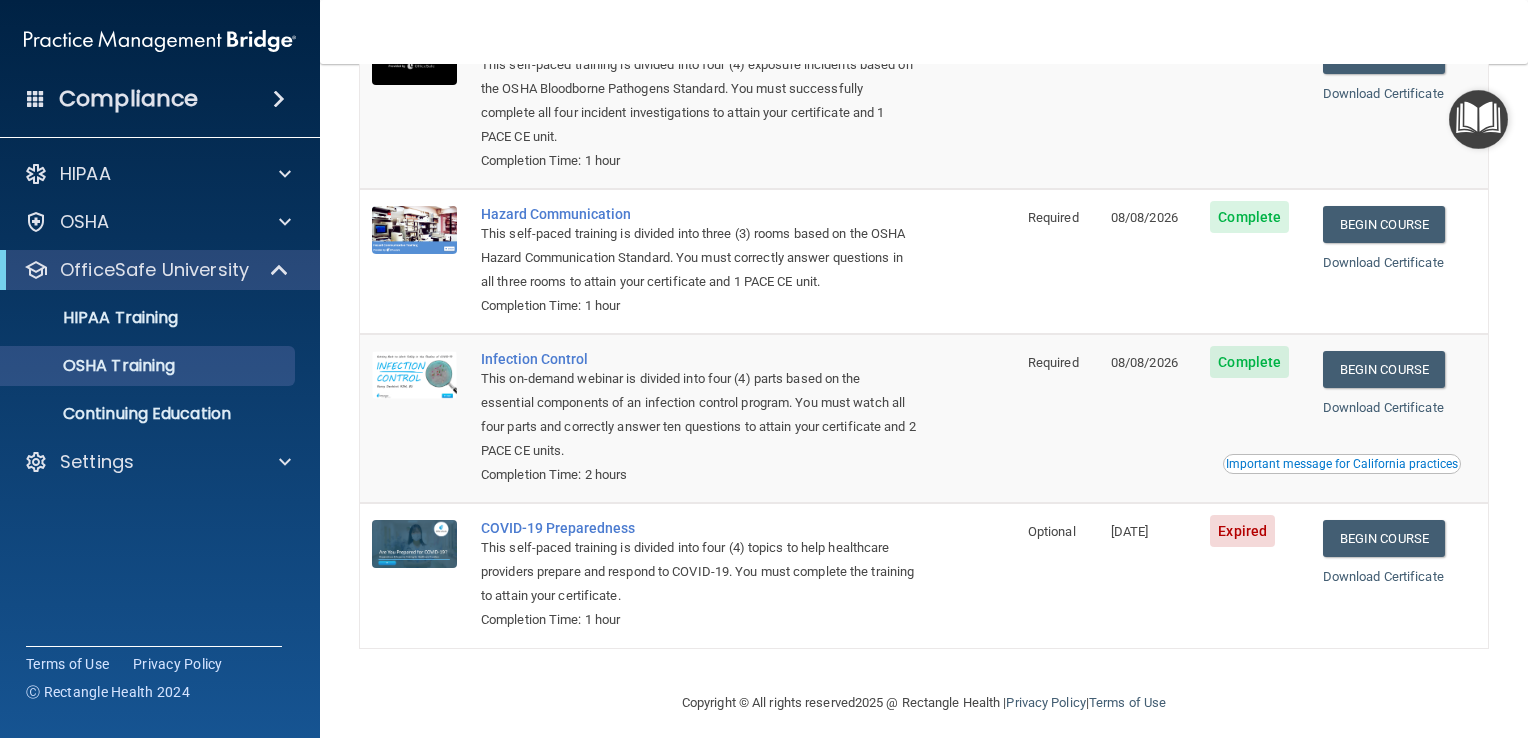 click on "Download Certificate" at bounding box center [1399, 408] 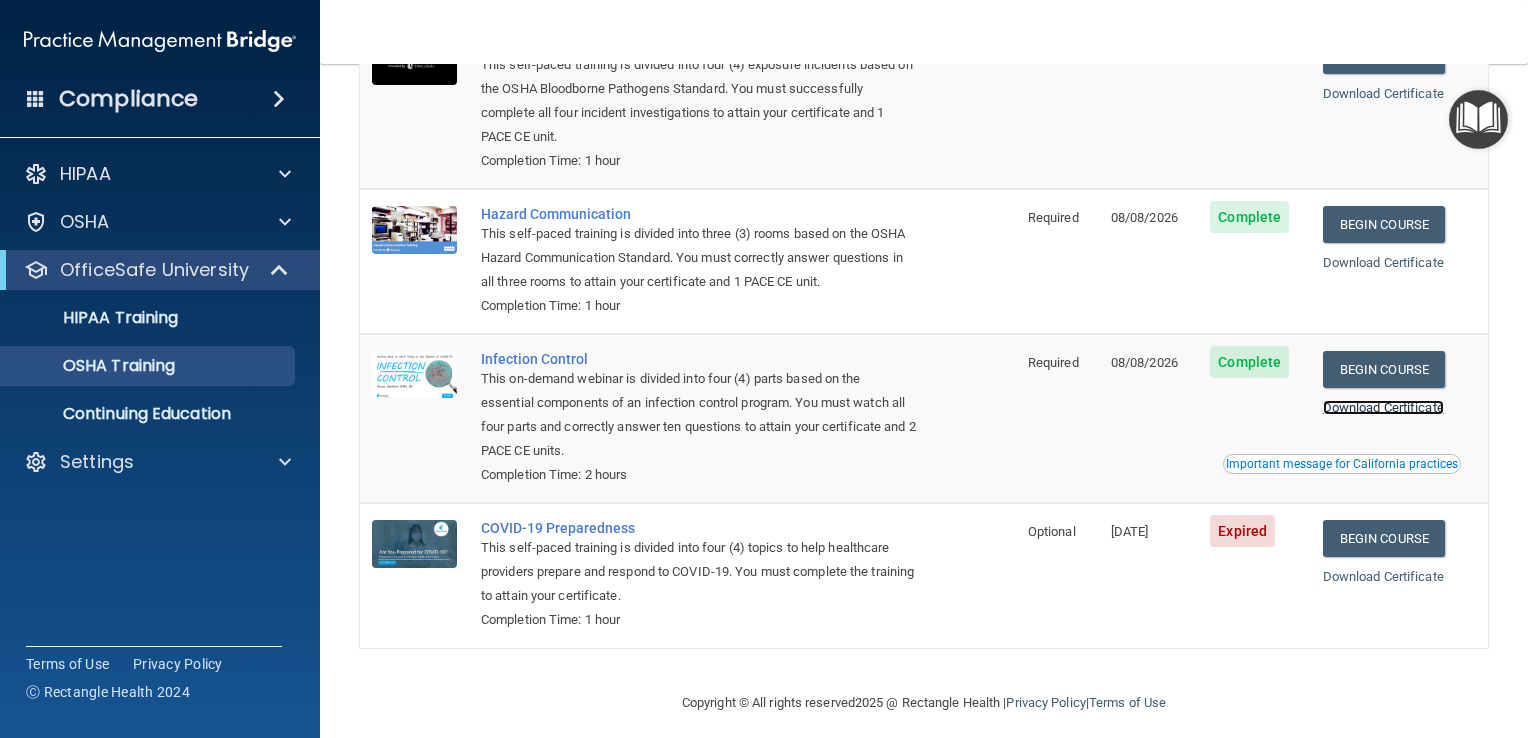 click on "Download Certificate" at bounding box center [1383, 407] 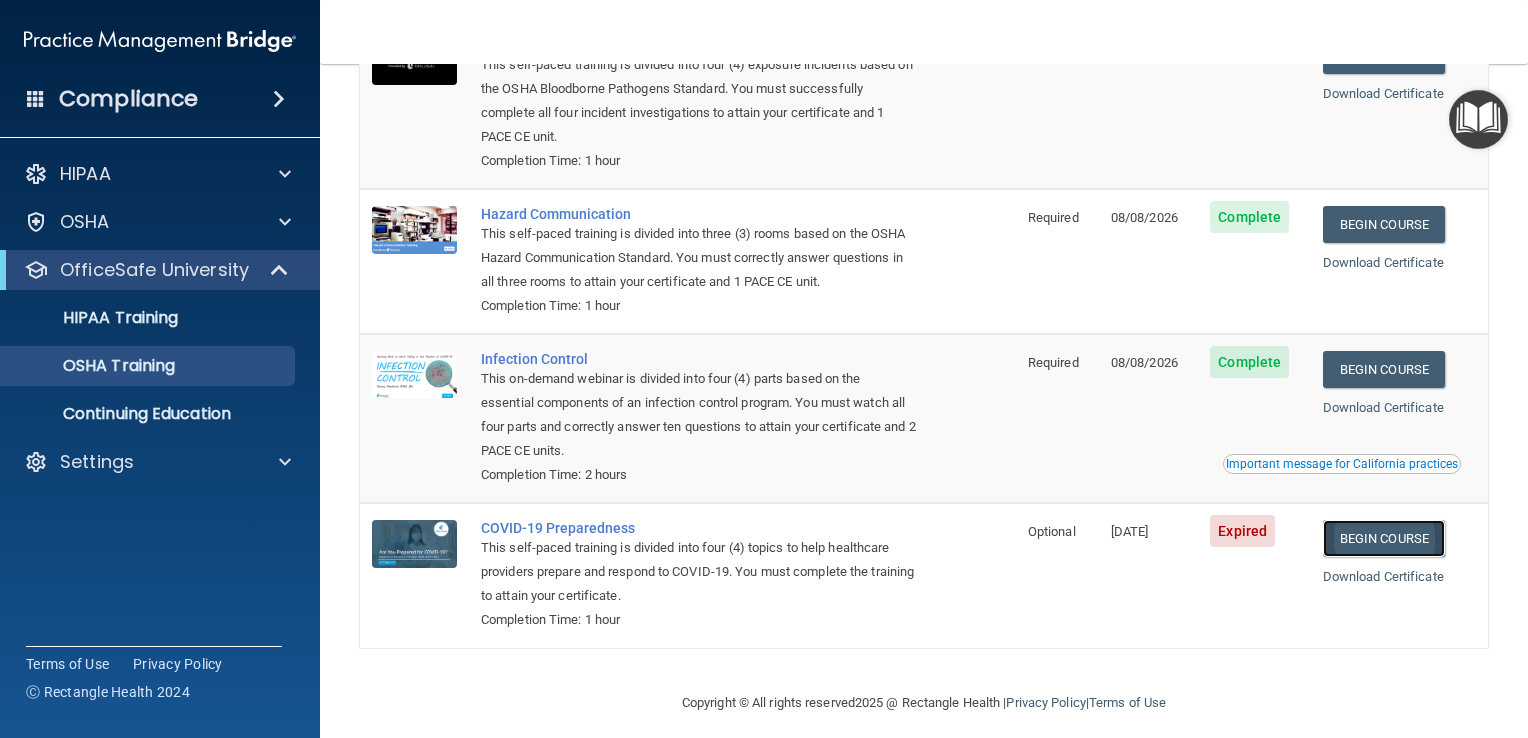 click on "Begin Course" at bounding box center [1384, 538] 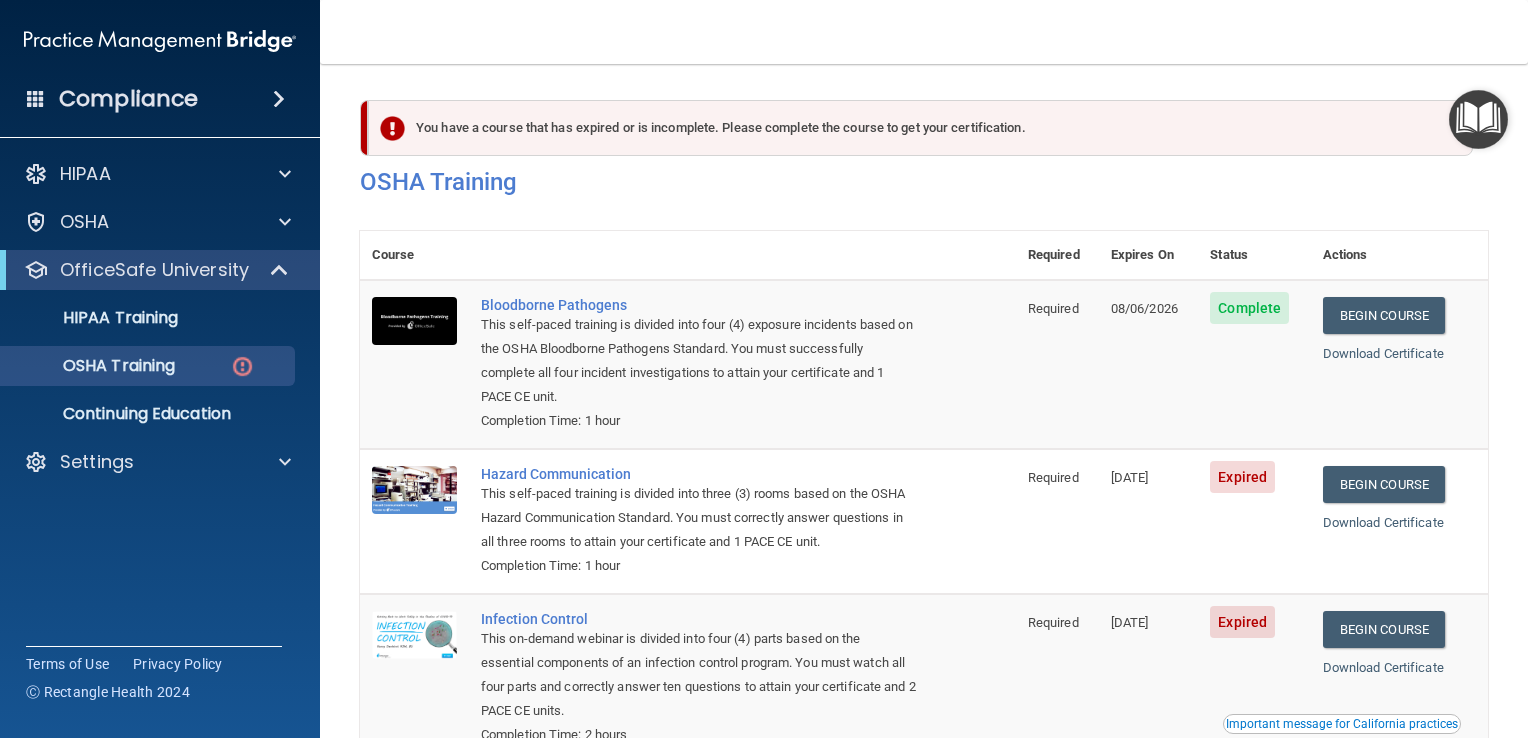 scroll, scrollTop: 0, scrollLeft: 0, axis: both 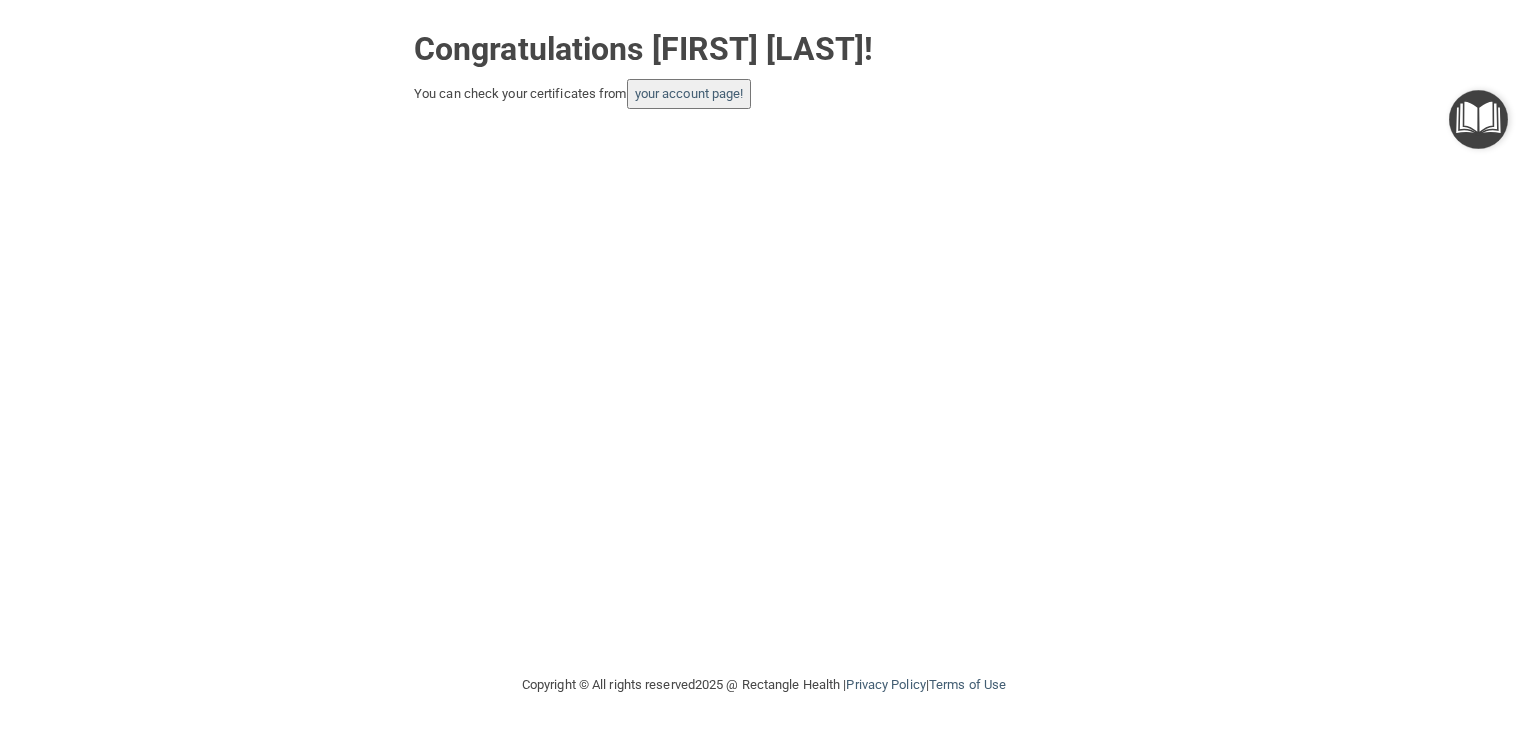 click on "You can check your certificates from  your account page!" at bounding box center [764, 94] 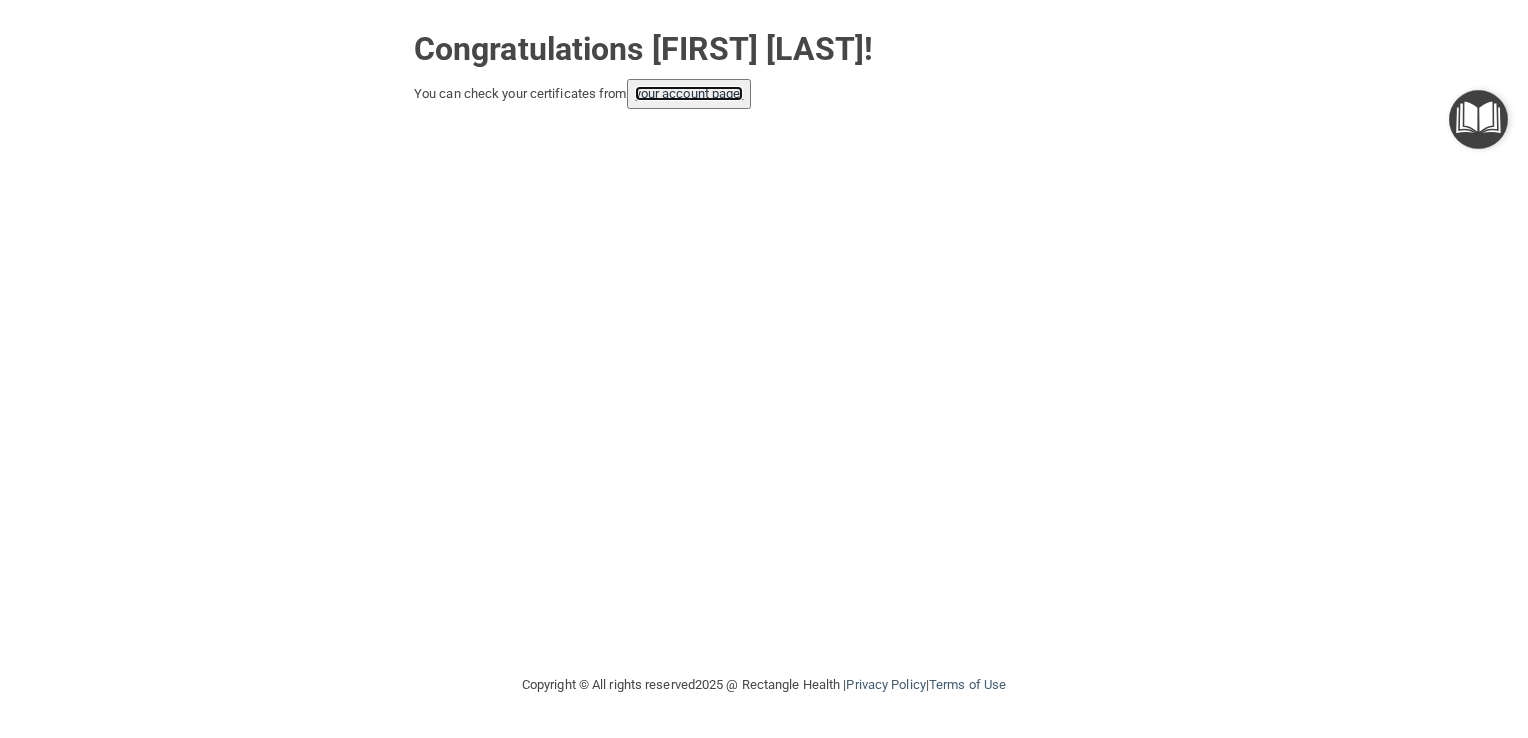 click on "your account page!" at bounding box center (689, 93) 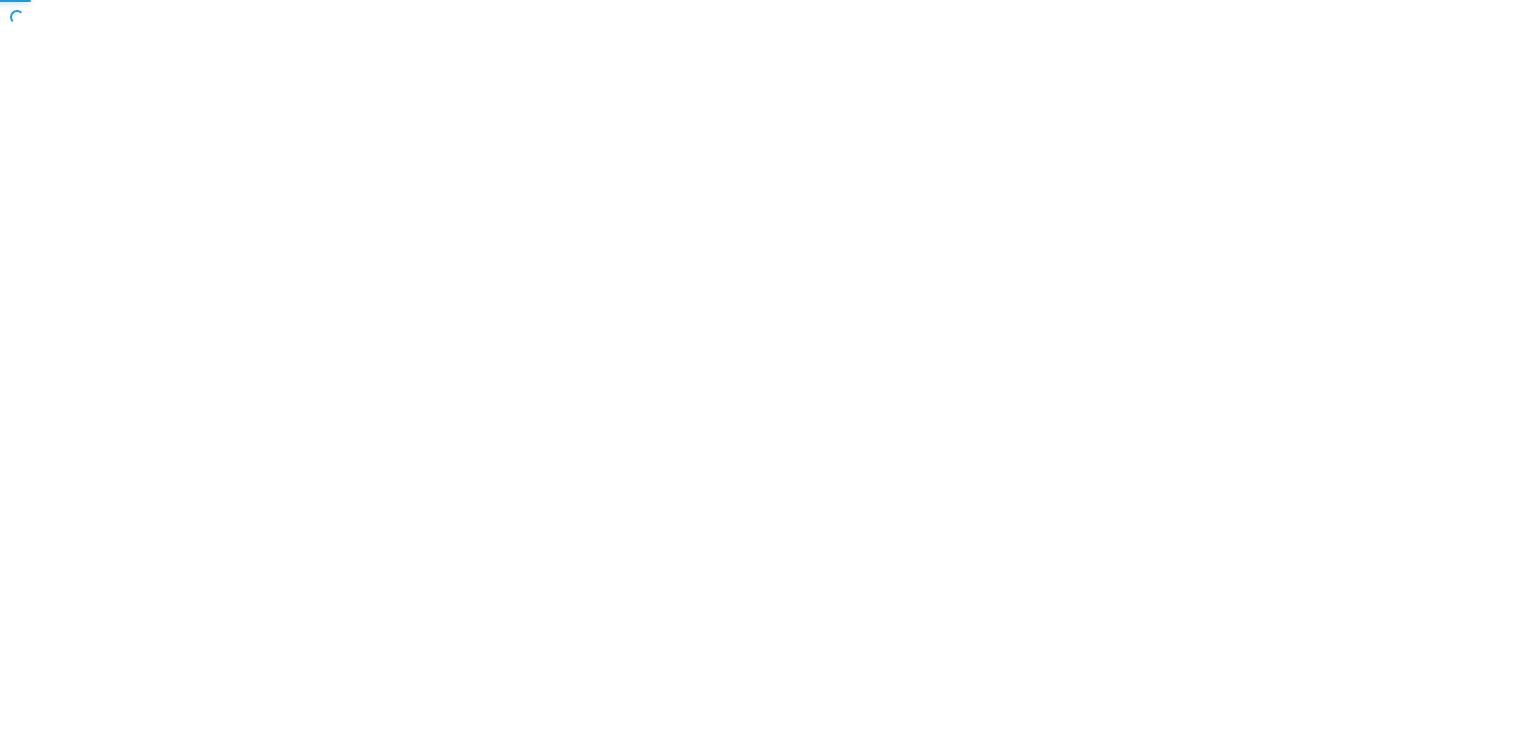 scroll, scrollTop: 0, scrollLeft: 0, axis: both 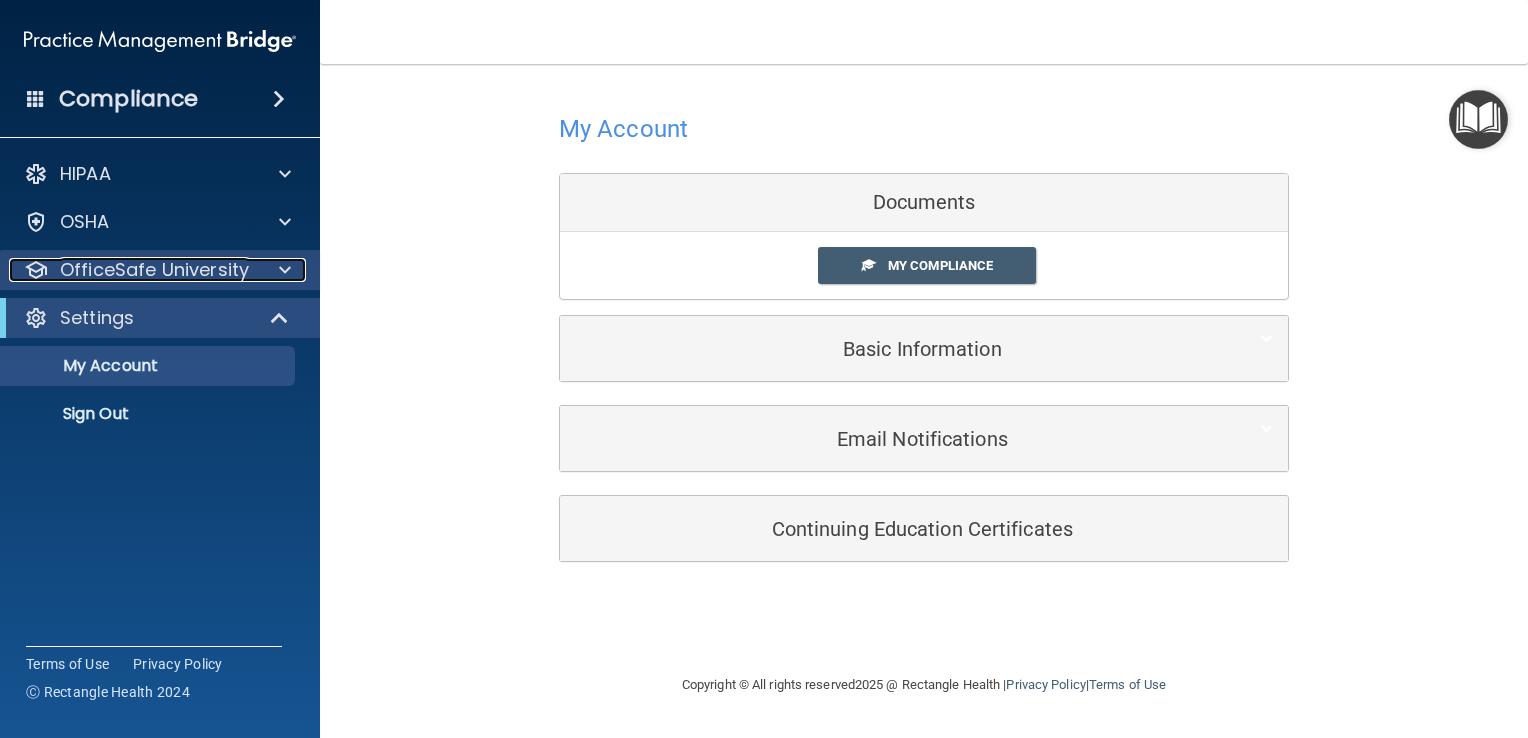click at bounding box center (282, 270) 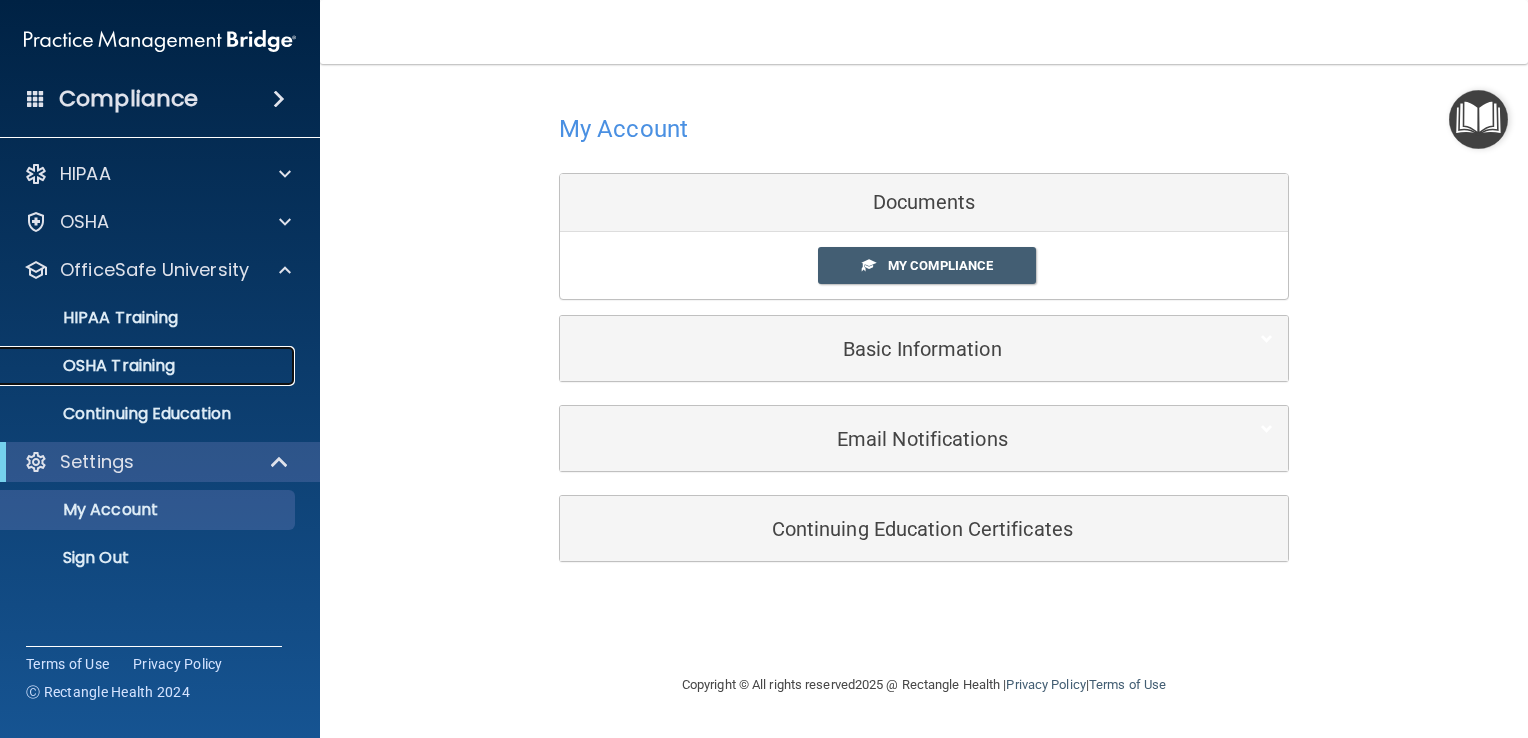 click on "OSHA Training" at bounding box center [137, 366] 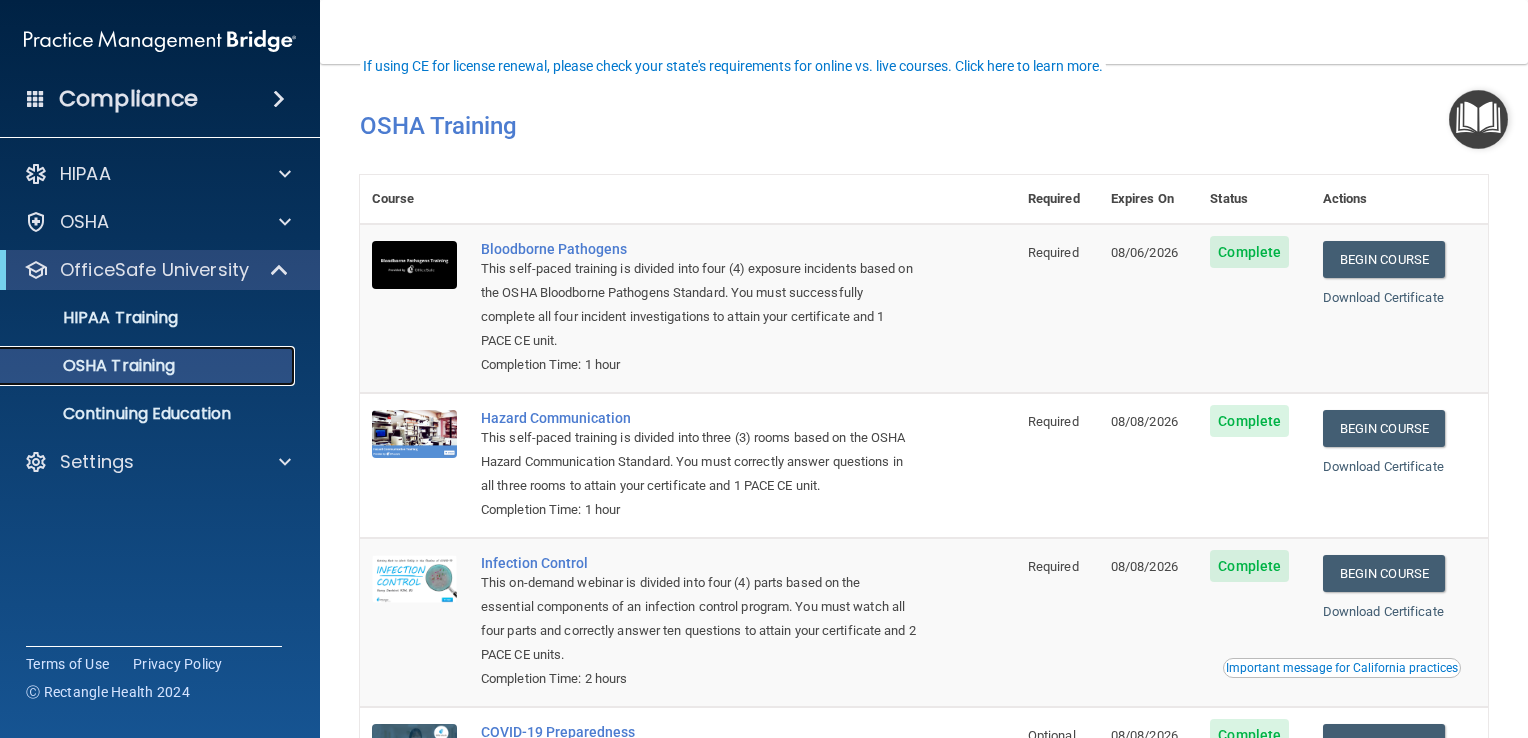 scroll, scrollTop: 199, scrollLeft: 0, axis: vertical 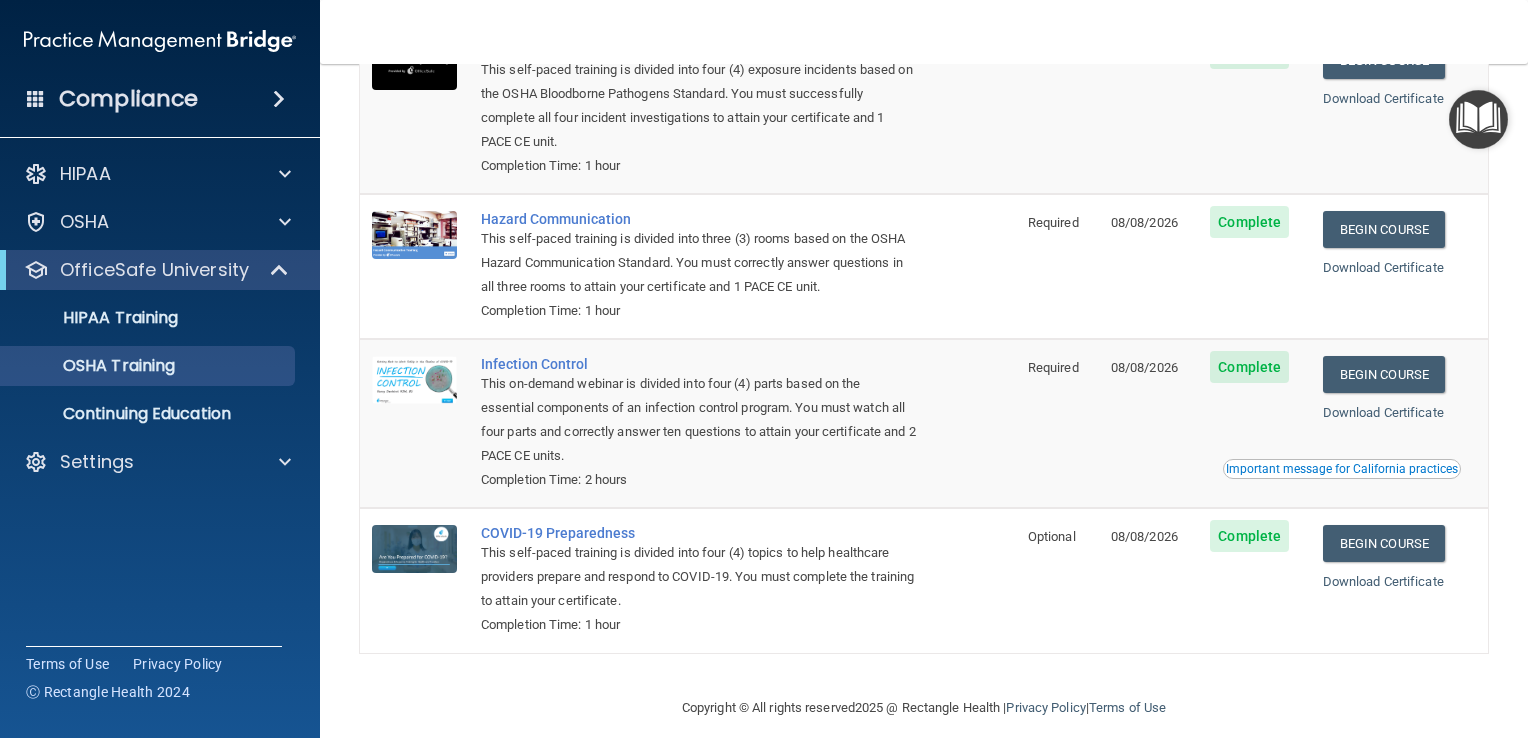 click on "Download Certificate" at bounding box center [1399, 582] 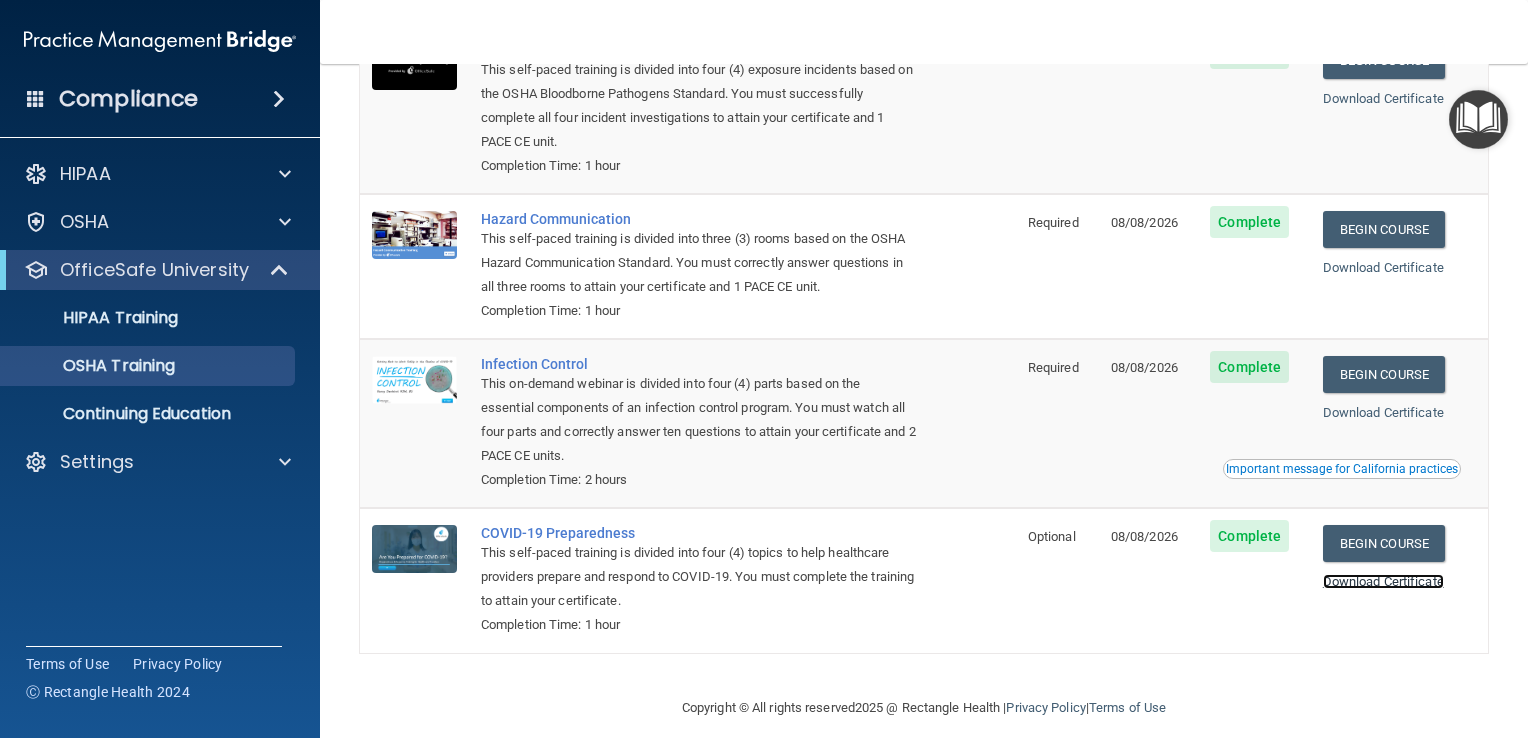 click on "Download Certificate" at bounding box center (1383, 581) 